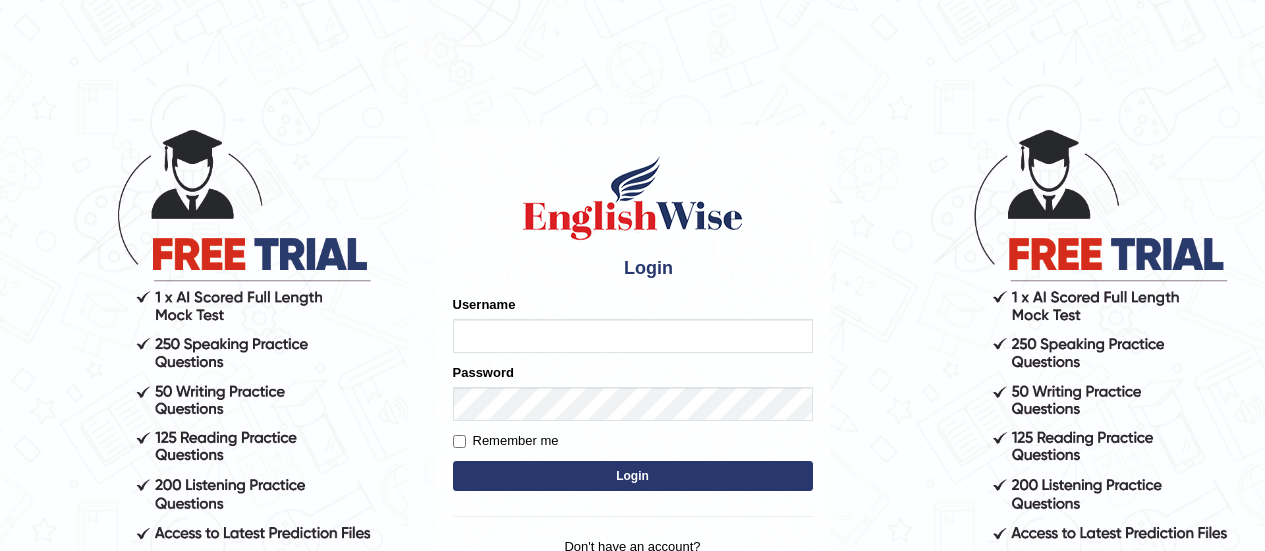 scroll, scrollTop: 0, scrollLeft: 0, axis: both 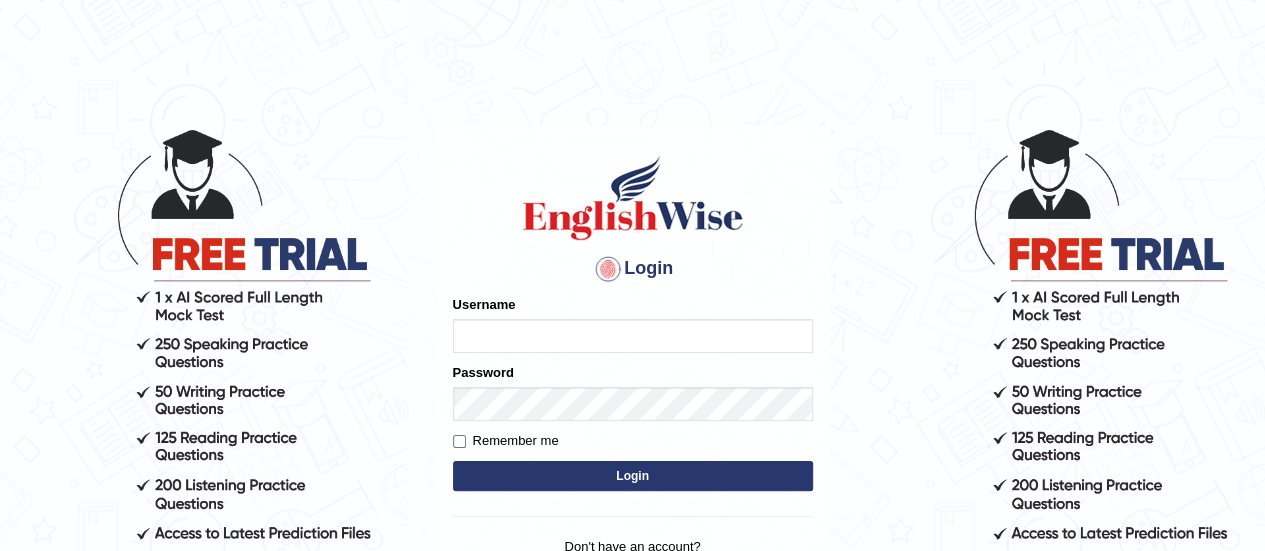 type on "[PHONE]" 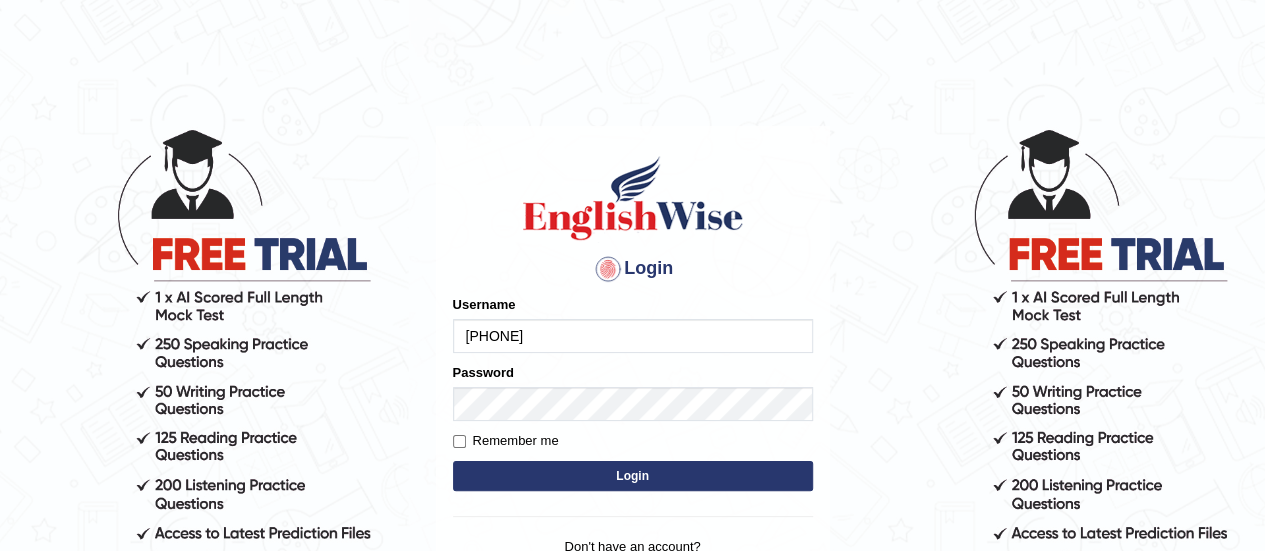 click on "Login" at bounding box center [633, 476] 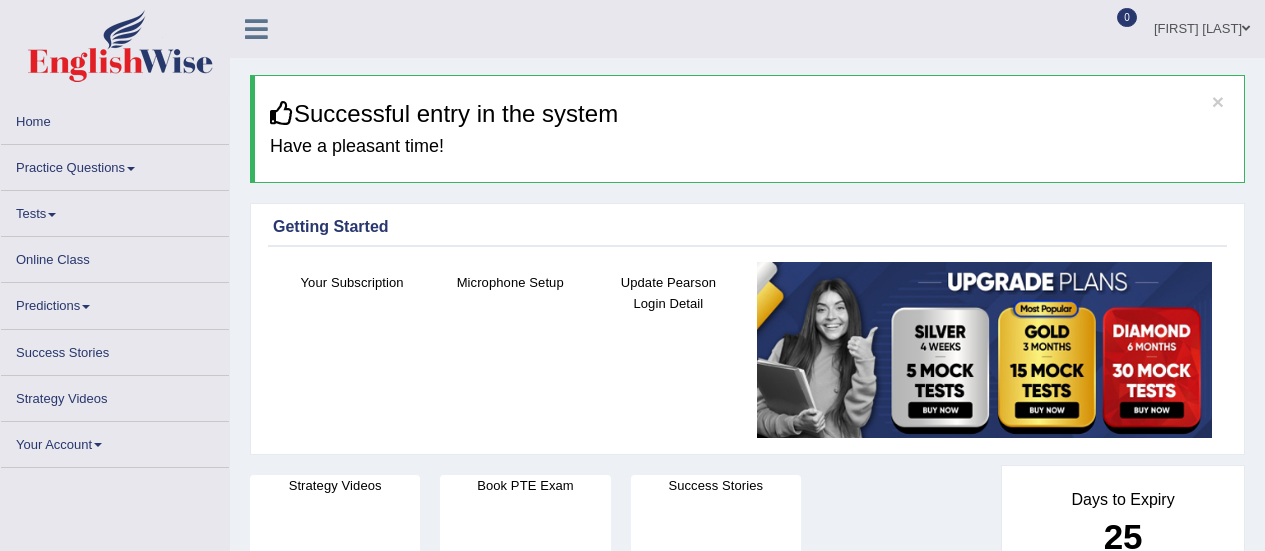 scroll, scrollTop: 0, scrollLeft: 0, axis: both 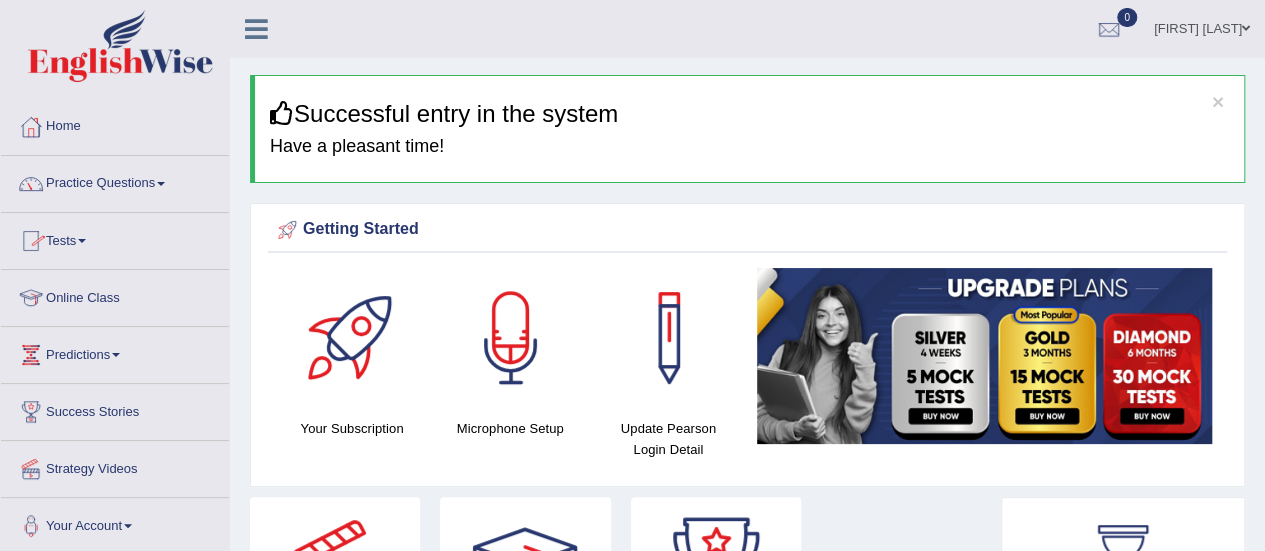 click on "Online Class" at bounding box center [115, 295] 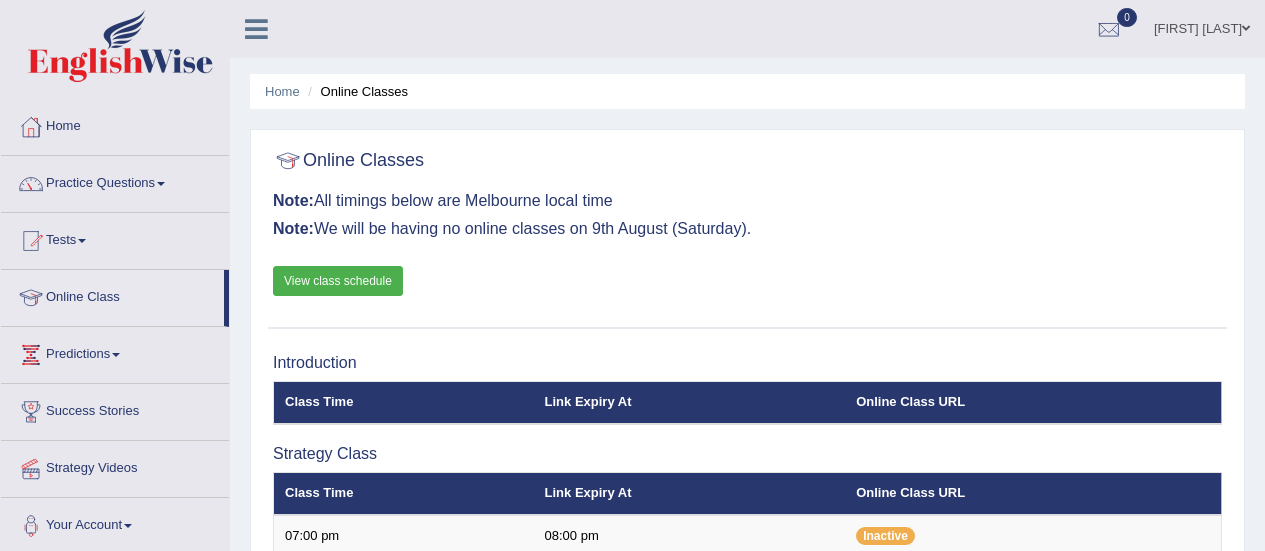 scroll, scrollTop: 0, scrollLeft: 0, axis: both 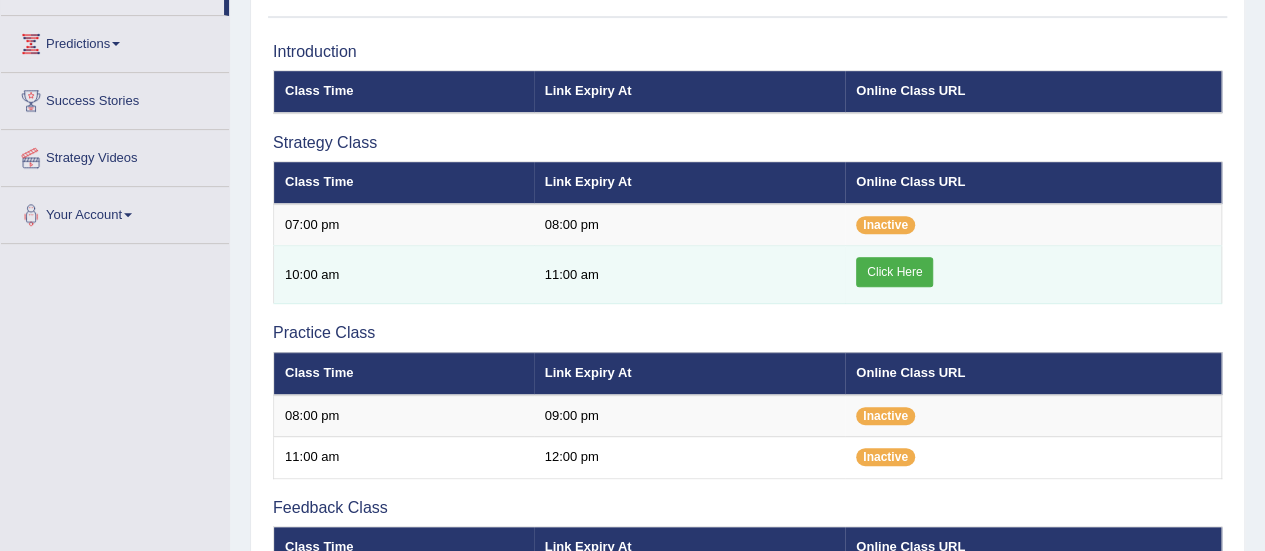 click on "Click Here" at bounding box center [894, 272] 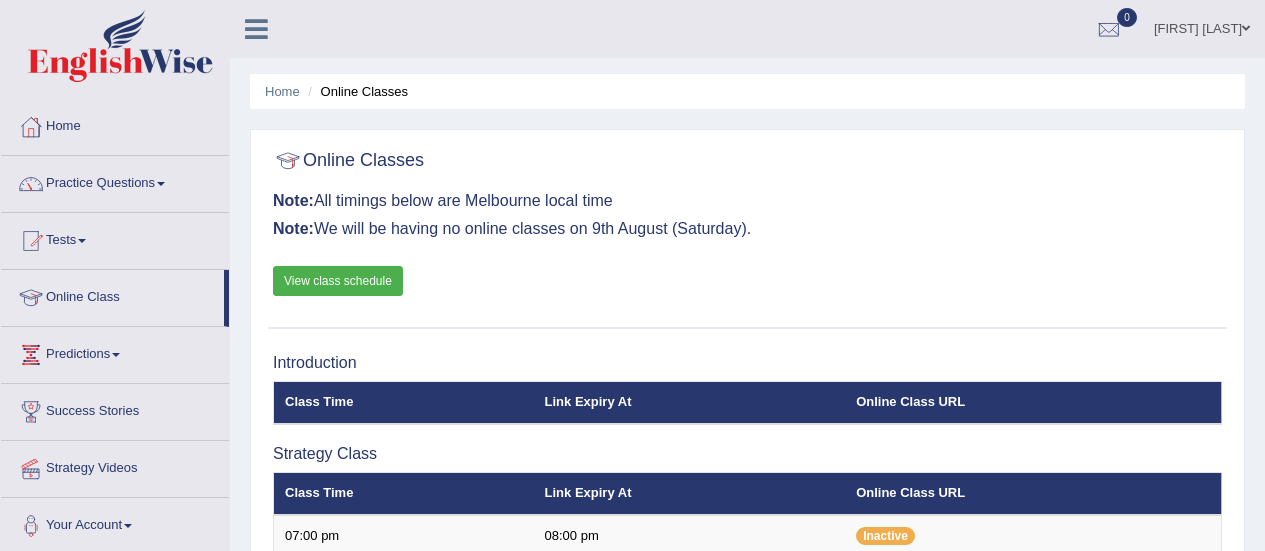 scroll, scrollTop: 311, scrollLeft: 0, axis: vertical 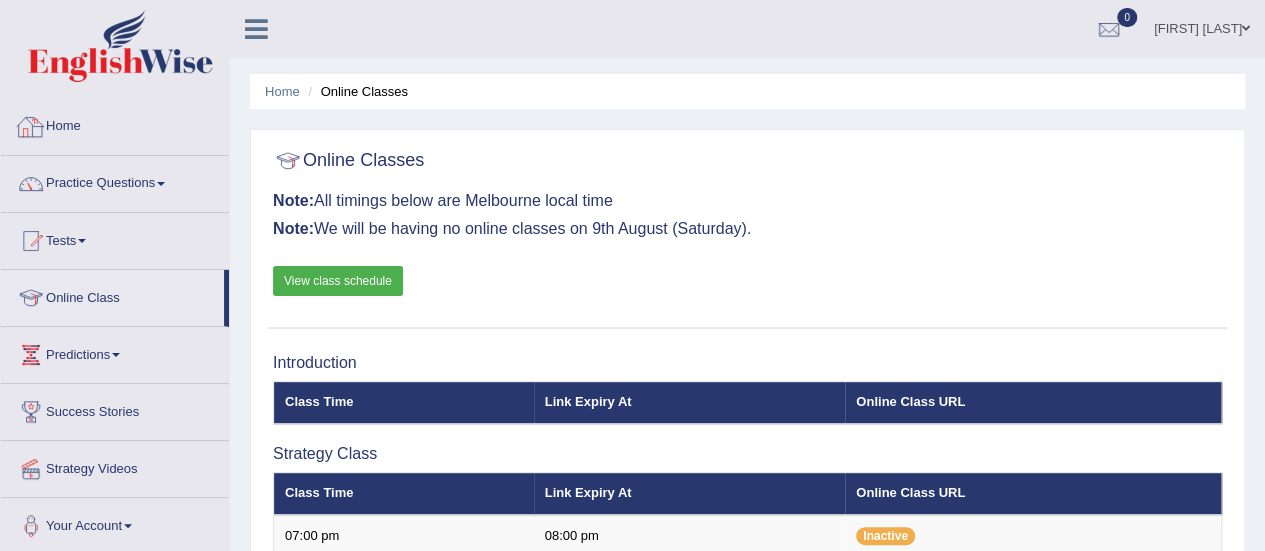click on "Home" at bounding box center (115, 124) 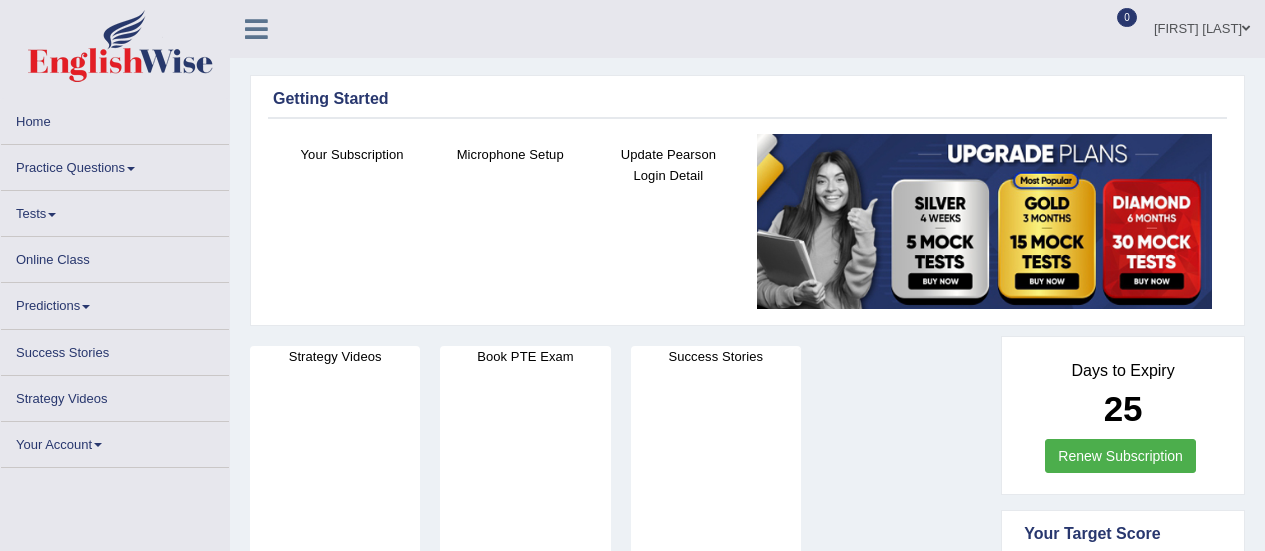 scroll, scrollTop: 0, scrollLeft: 0, axis: both 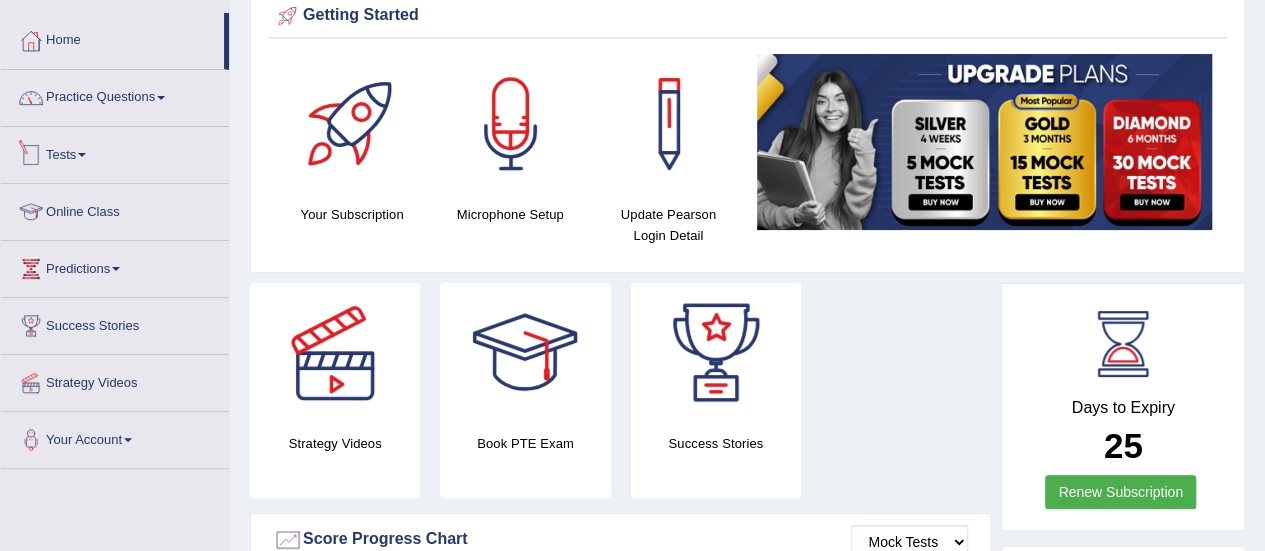 click on "Tests" at bounding box center (115, 152) 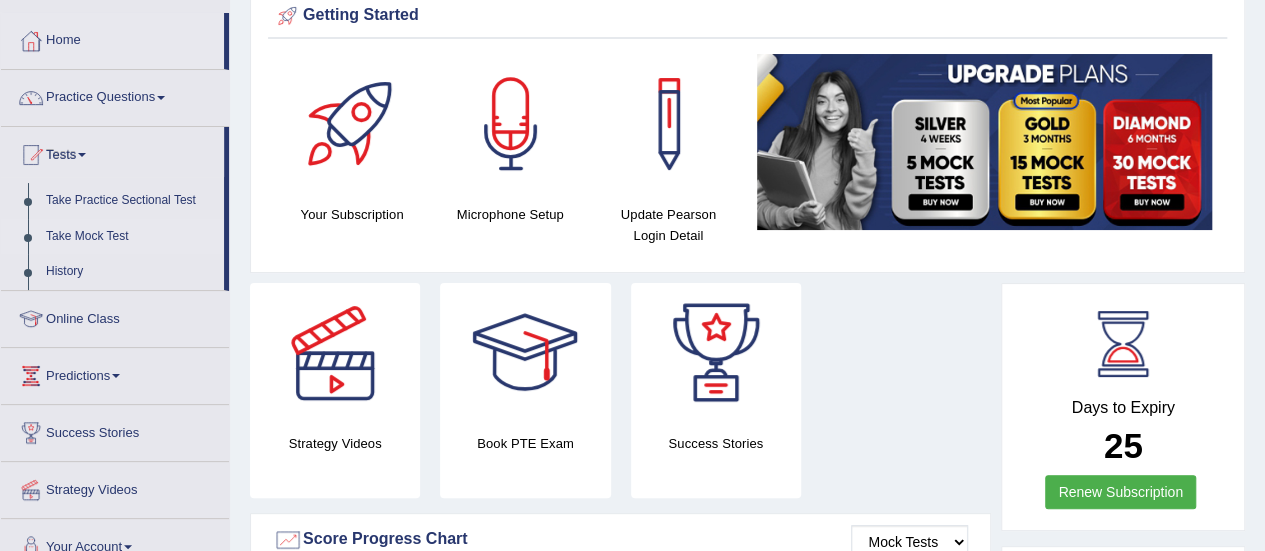 click on "Take Mock Test" at bounding box center (130, 237) 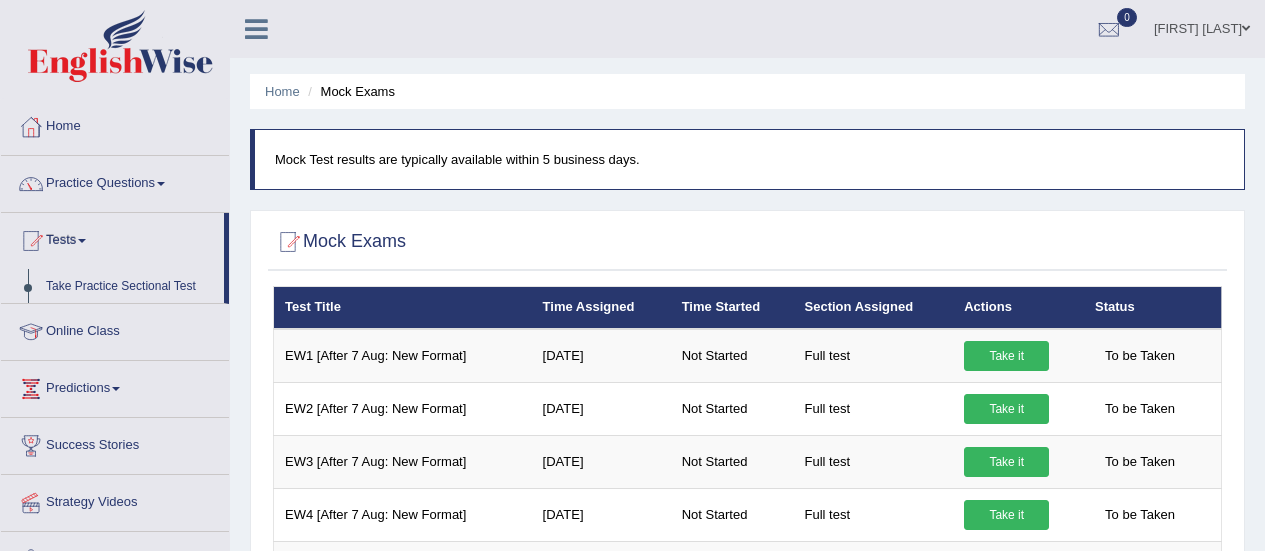 scroll, scrollTop: 0, scrollLeft: 0, axis: both 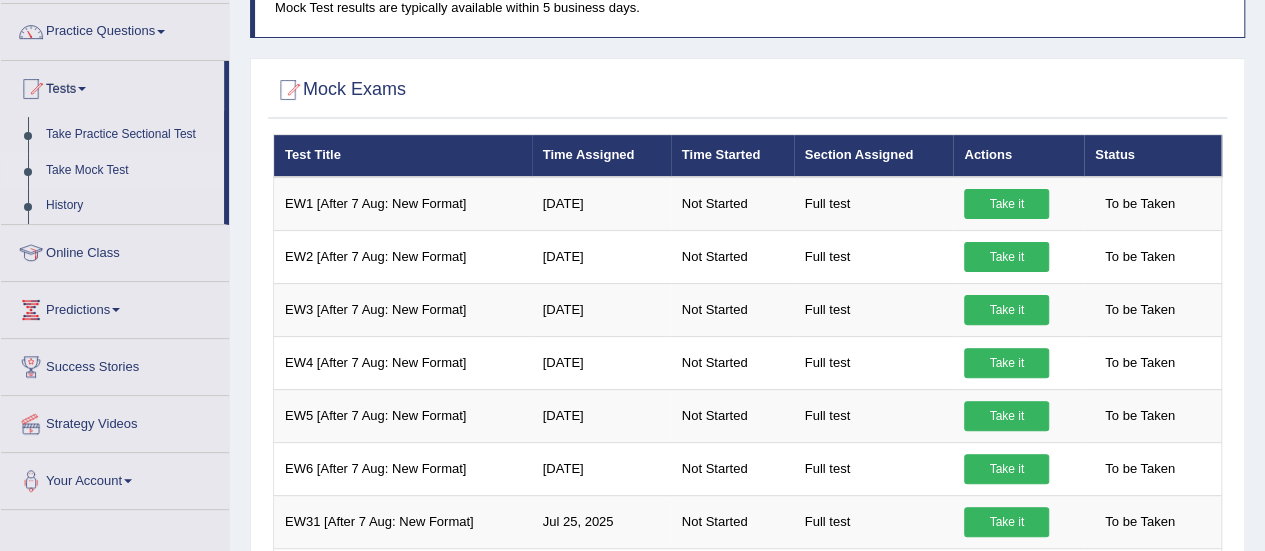 drag, startPoint x: 1279, startPoint y: 130, endPoint x: 1250, endPoint y: 201, distance: 76.6942 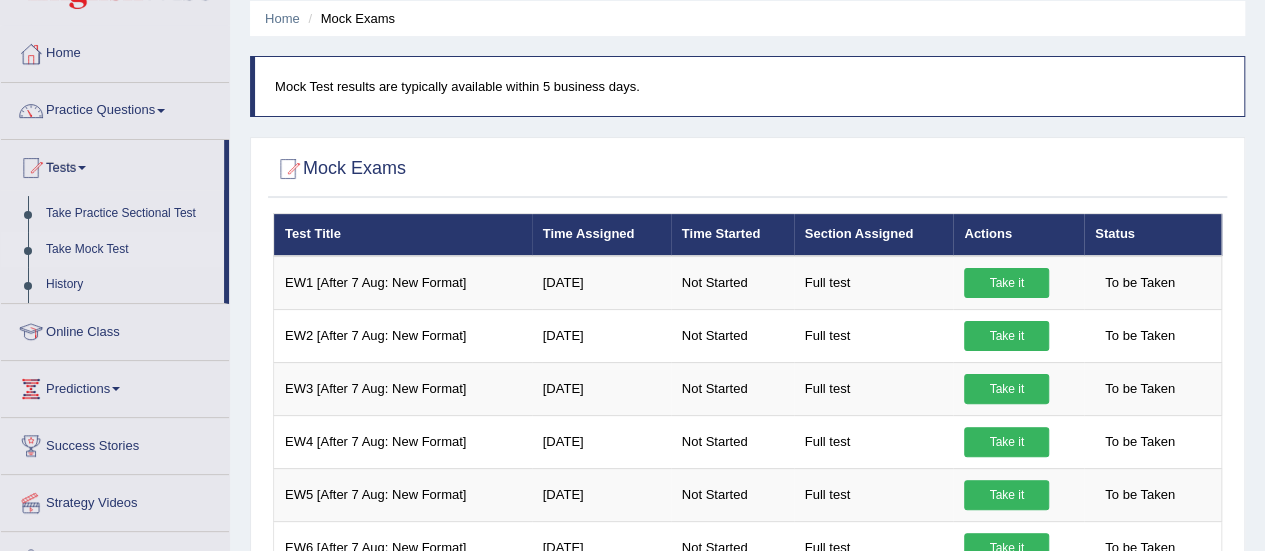 scroll, scrollTop: 0, scrollLeft: 0, axis: both 